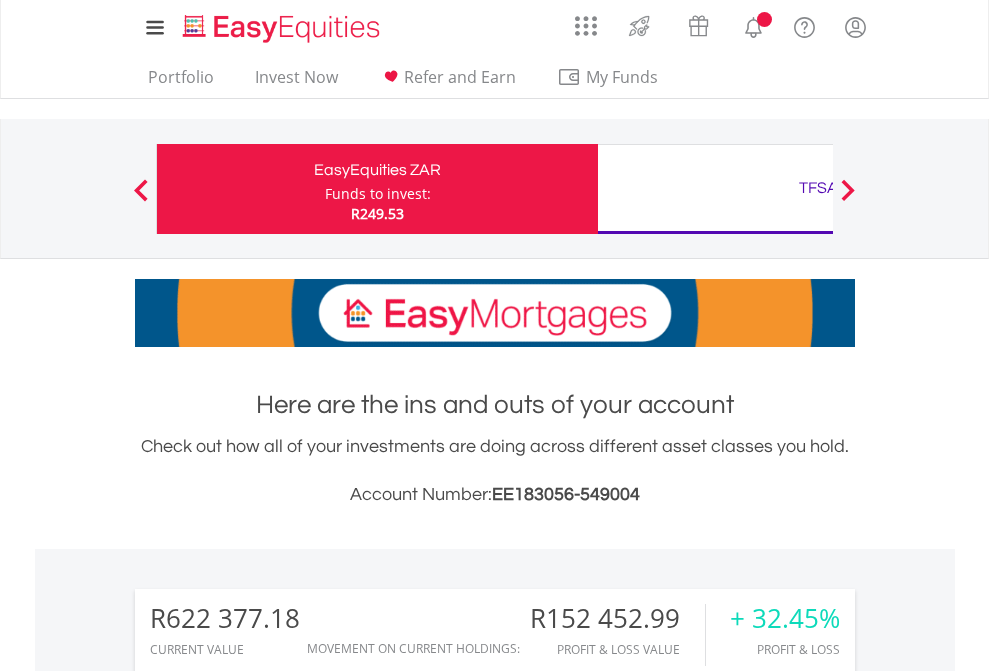 scroll, scrollTop: 0, scrollLeft: 0, axis: both 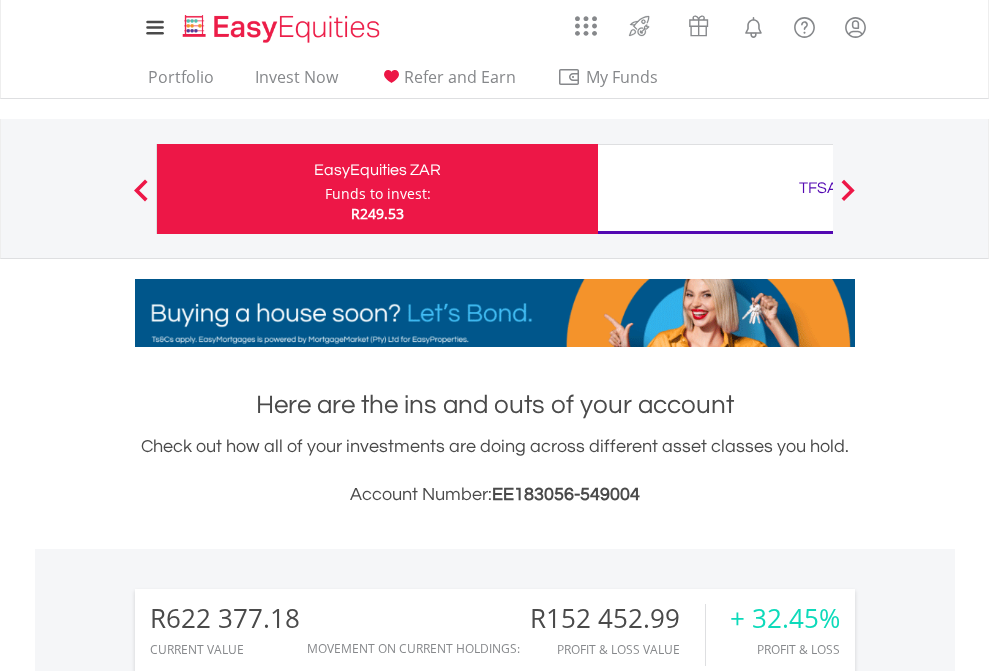 click on "Funds to invest:" at bounding box center [378, 194] 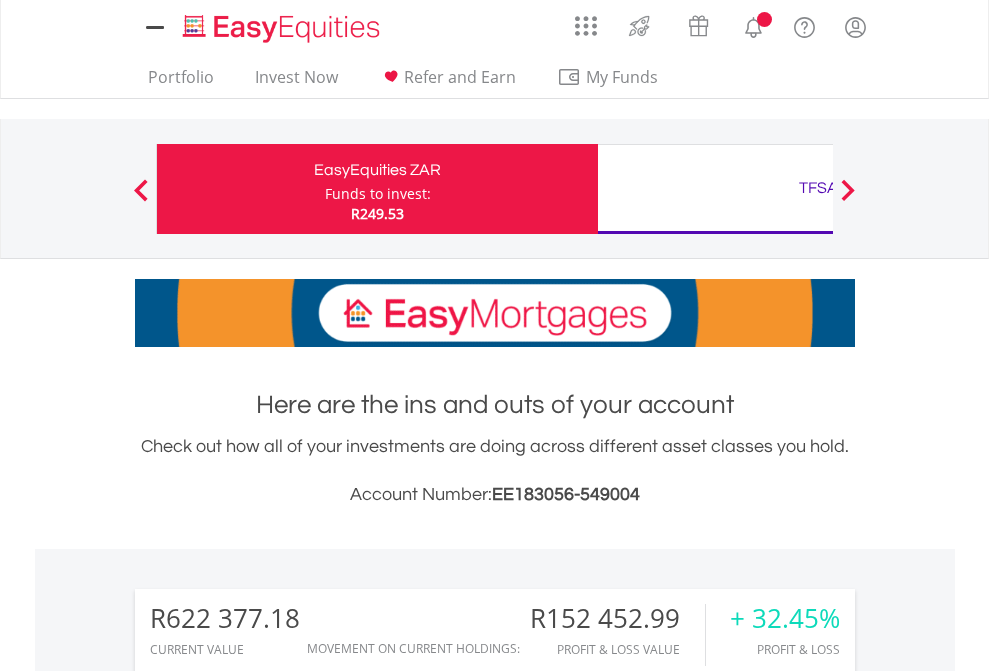 scroll, scrollTop: 0, scrollLeft: 0, axis: both 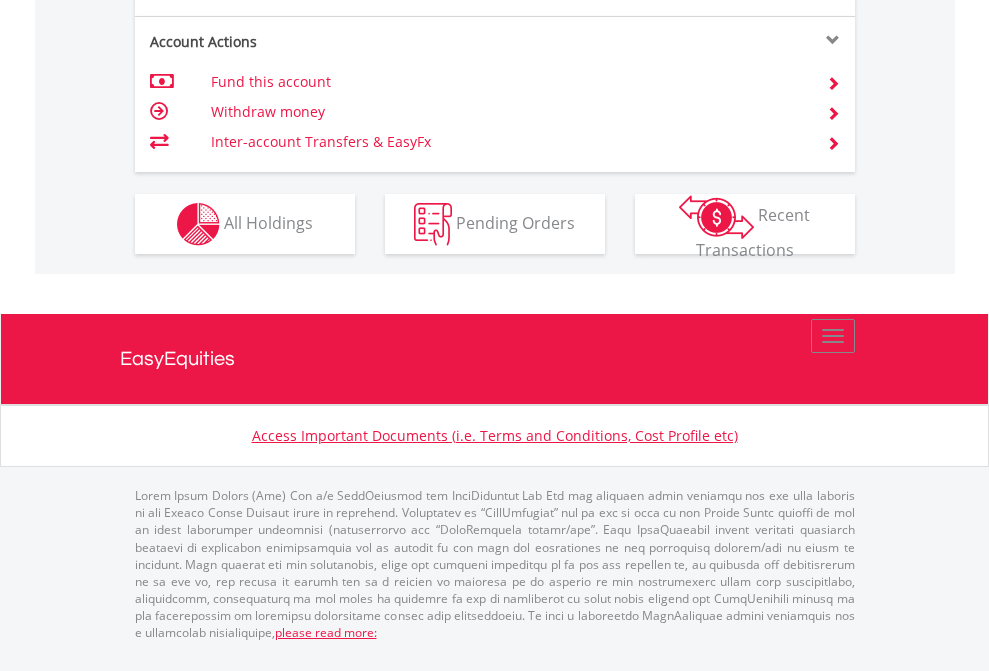 click on "Investment types" at bounding box center [706, -337] 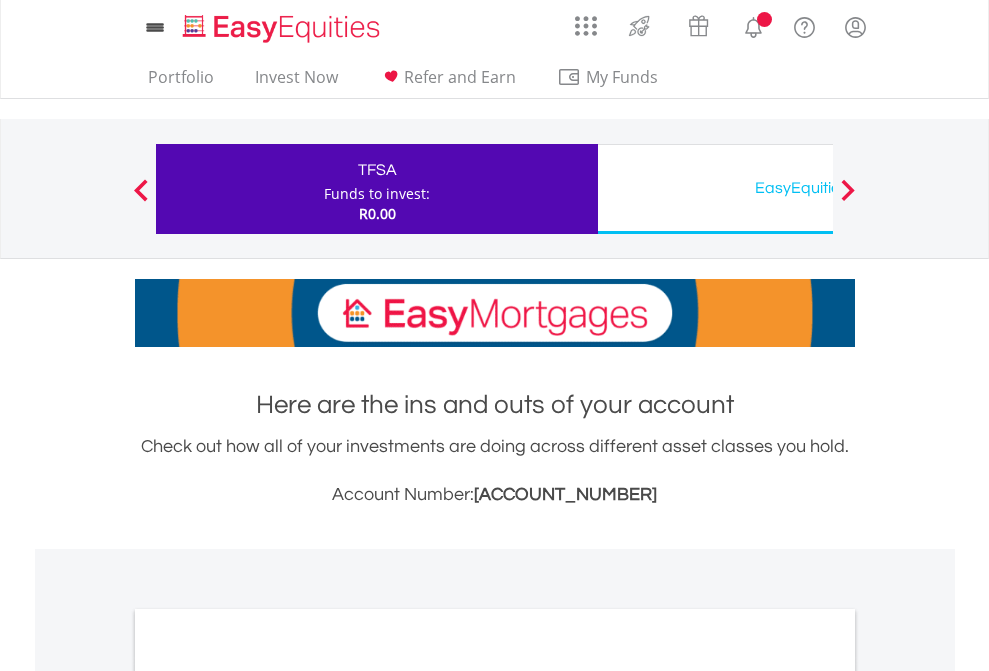 scroll, scrollTop: 0, scrollLeft: 0, axis: both 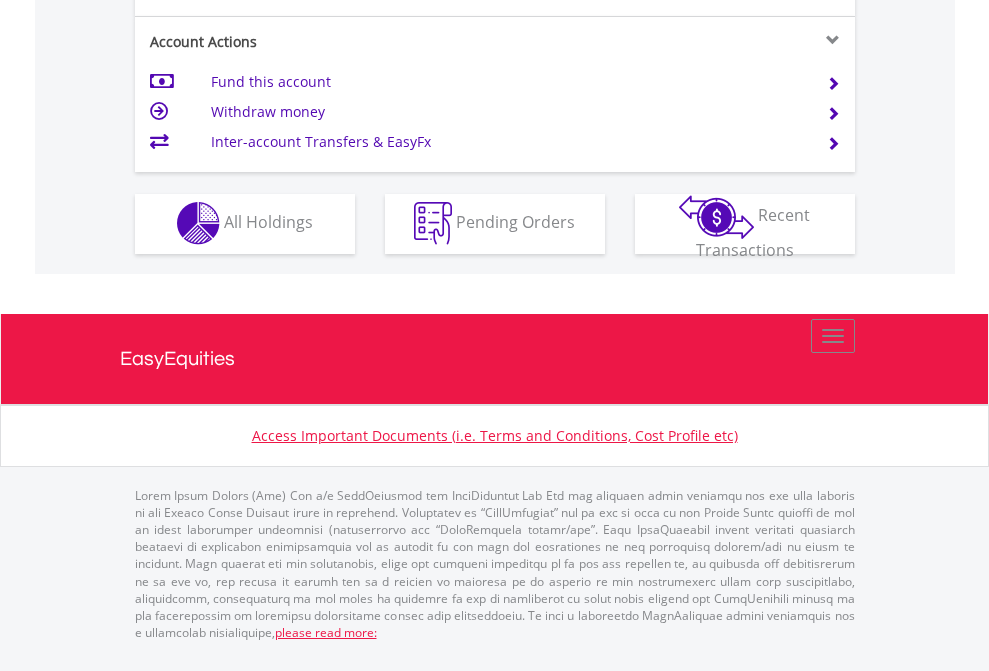 click on "Investment types" at bounding box center [706, -353] 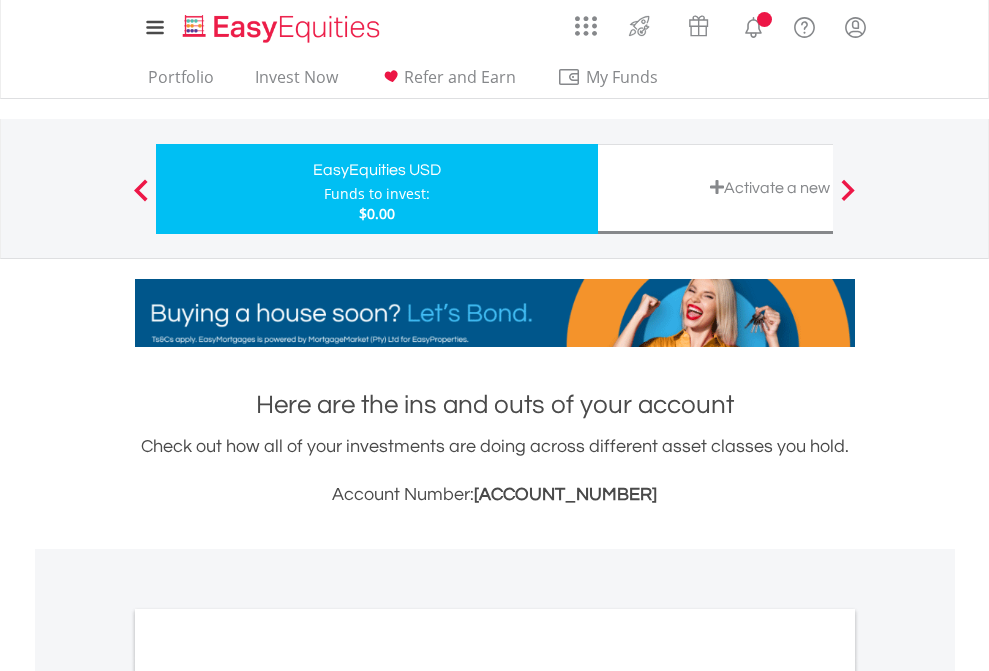 scroll, scrollTop: 0, scrollLeft: 0, axis: both 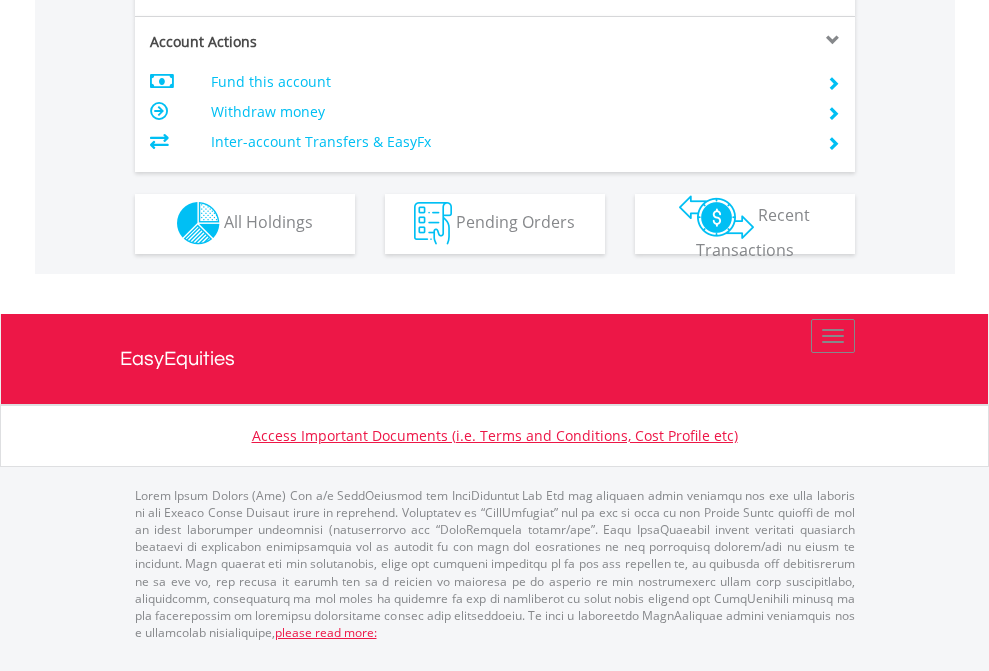 click on "Investment types" at bounding box center [706, -353] 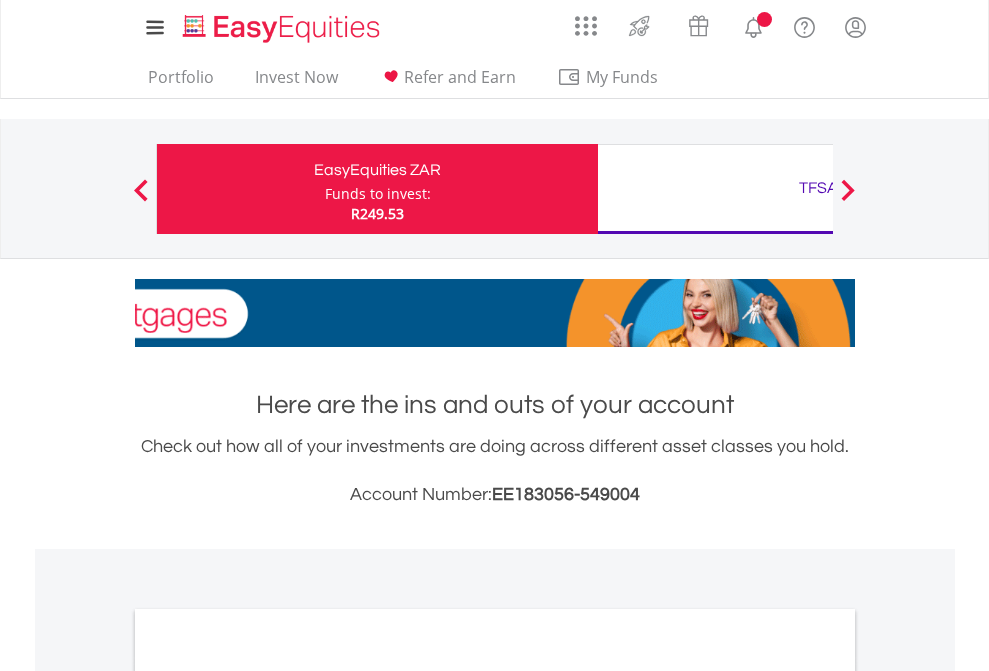 scroll, scrollTop: 0, scrollLeft: 0, axis: both 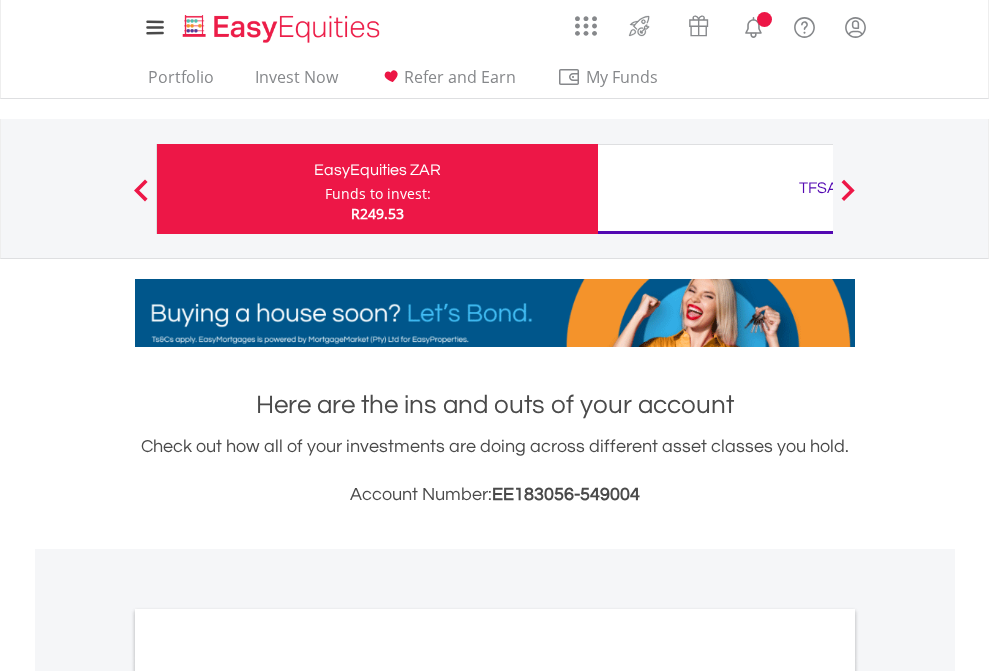 click on "All Holdings" at bounding box center [268, 1096] 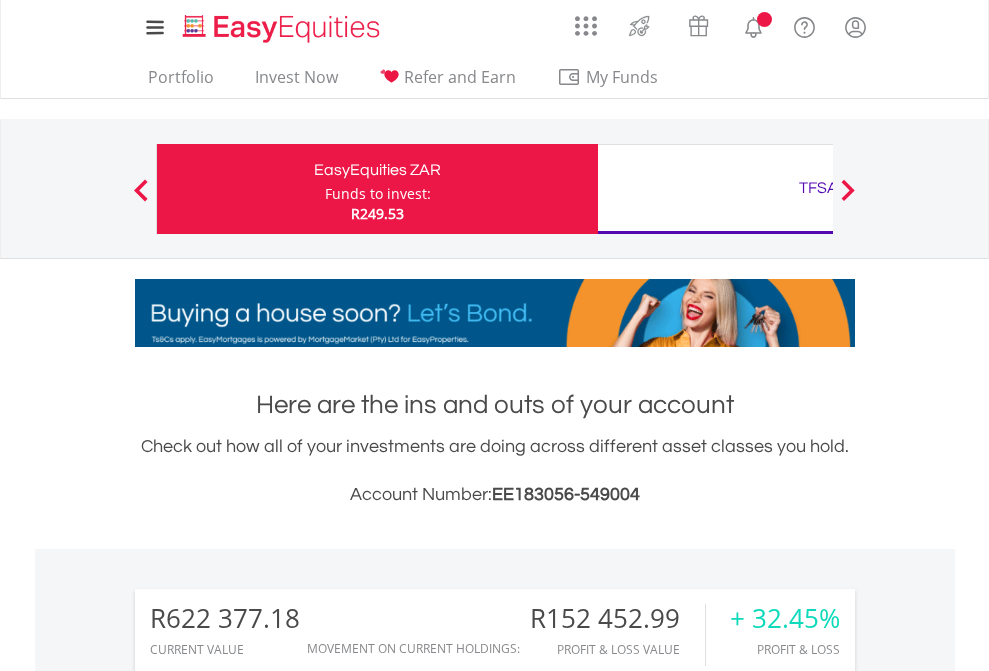 scroll, scrollTop: 1202, scrollLeft: 0, axis: vertical 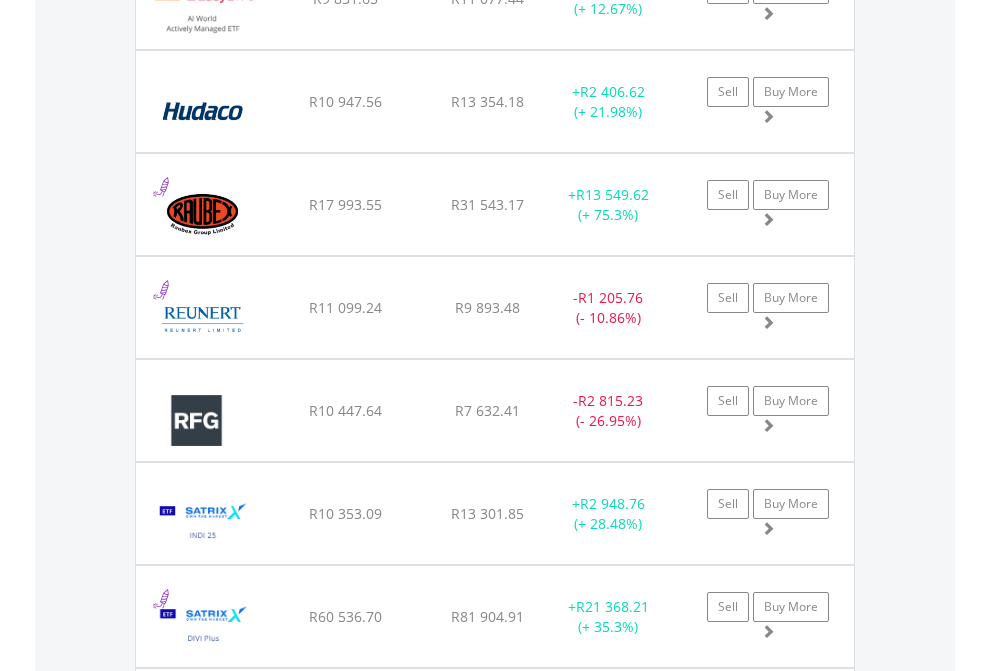 click on "TFSA" at bounding box center [818, -2156] 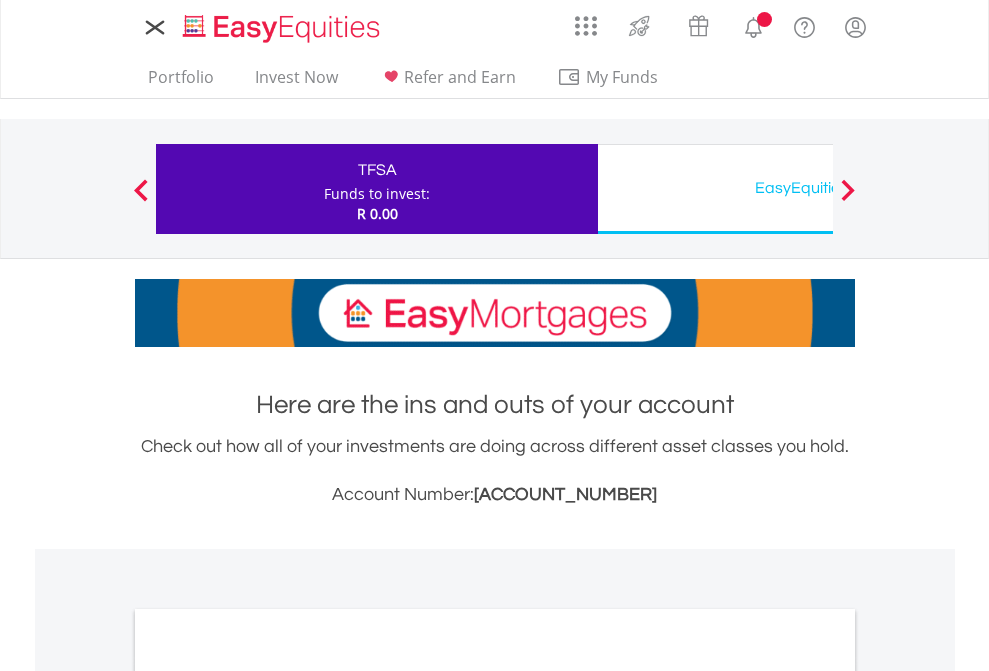 scroll, scrollTop: 0, scrollLeft: 0, axis: both 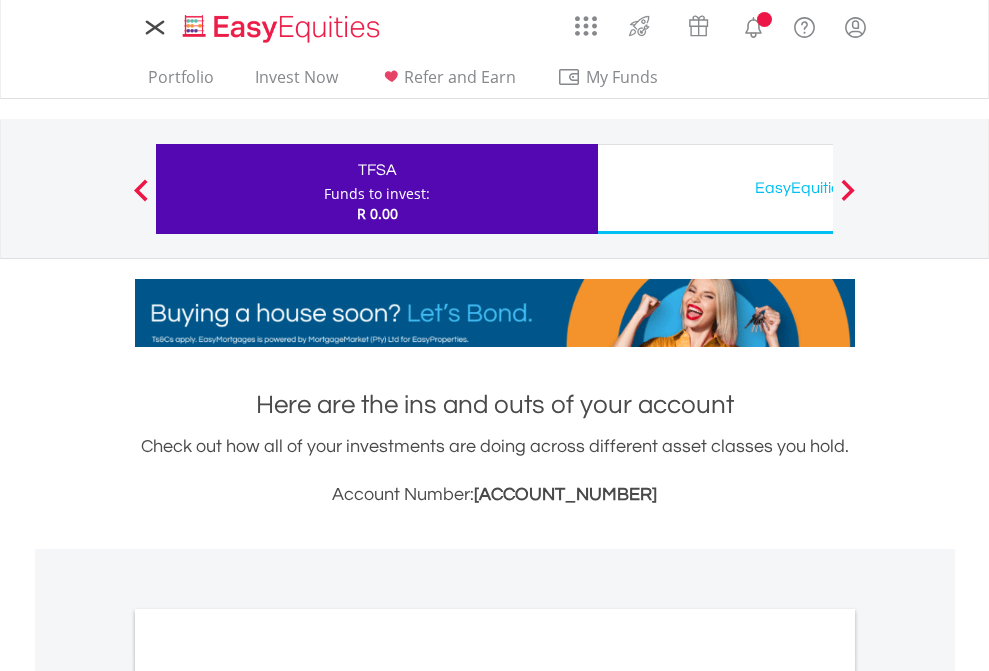 click on "All Holdings" at bounding box center [268, 1096] 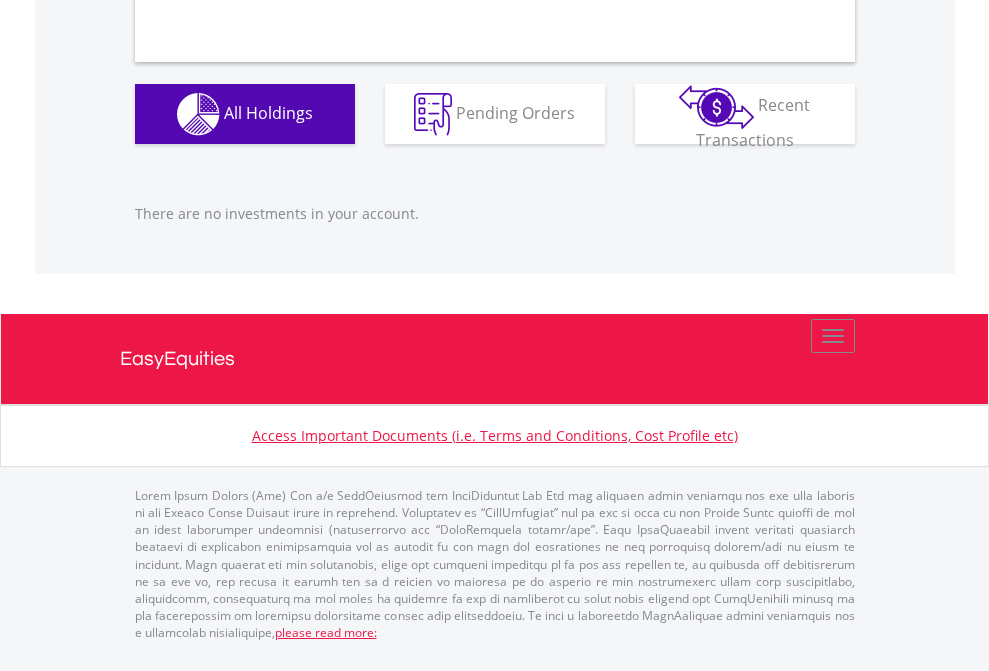 scroll, scrollTop: 1980, scrollLeft: 0, axis: vertical 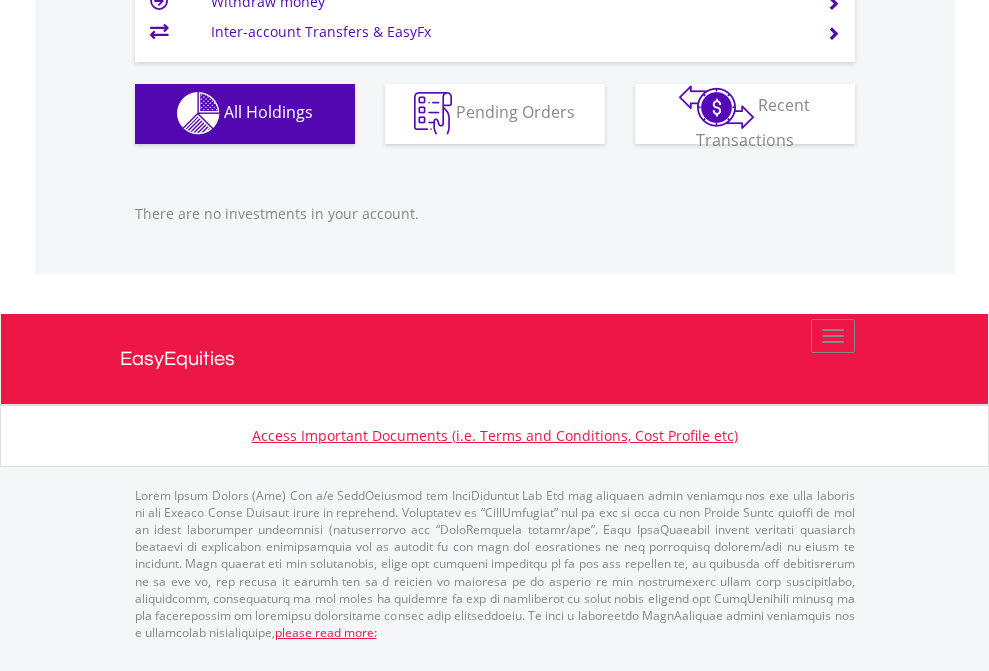 click on "EasyEquities USD" at bounding box center (818, -1142) 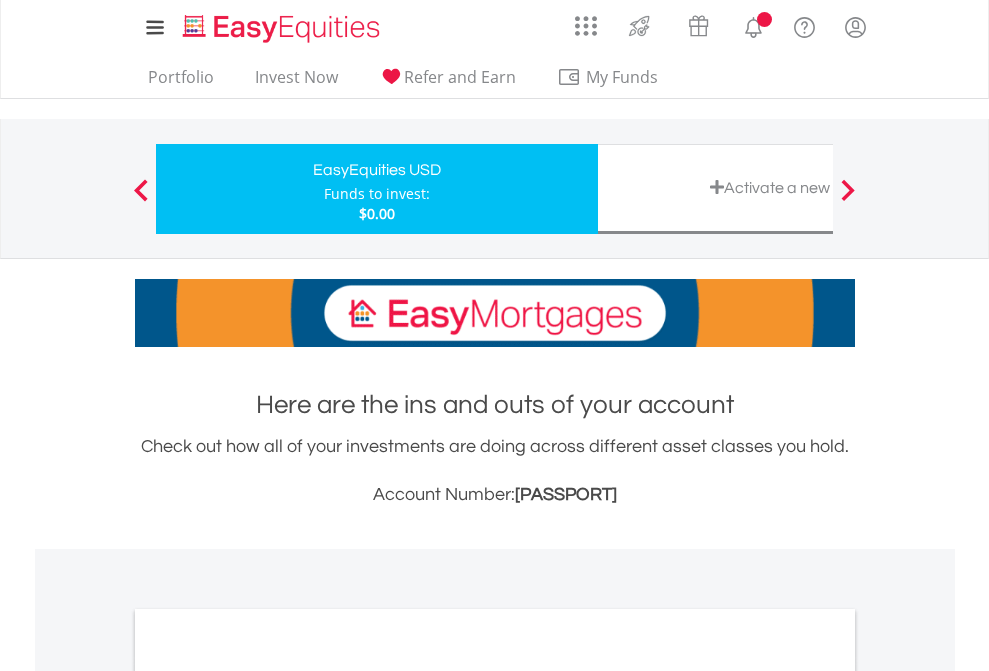 scroll, scrollTop: 0, scrollLeft: 0, axis: both 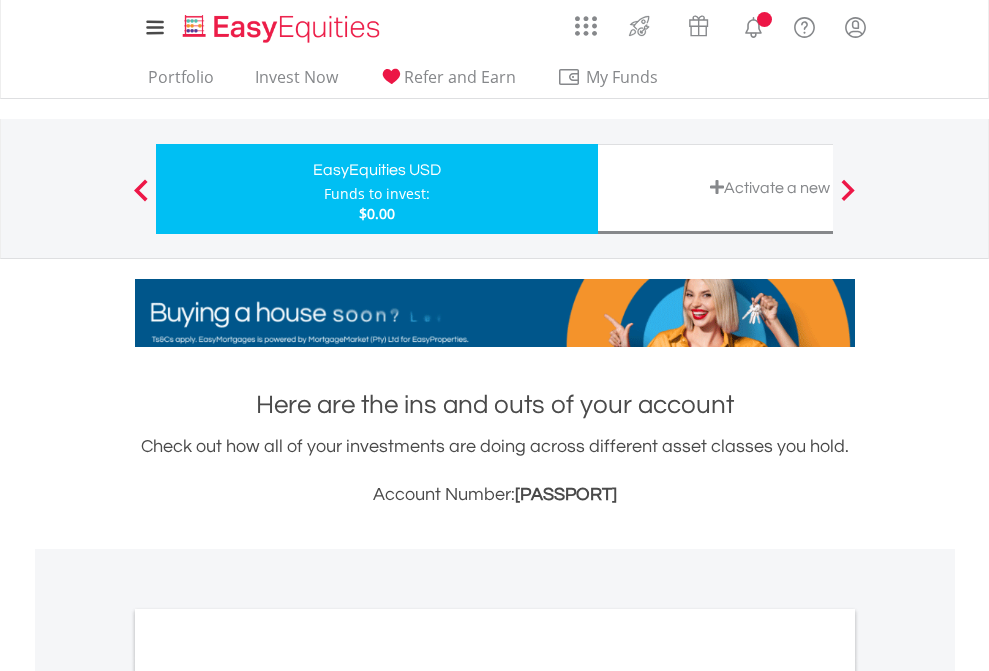 click on "All Holdings" at bounding box center [268, 1096] 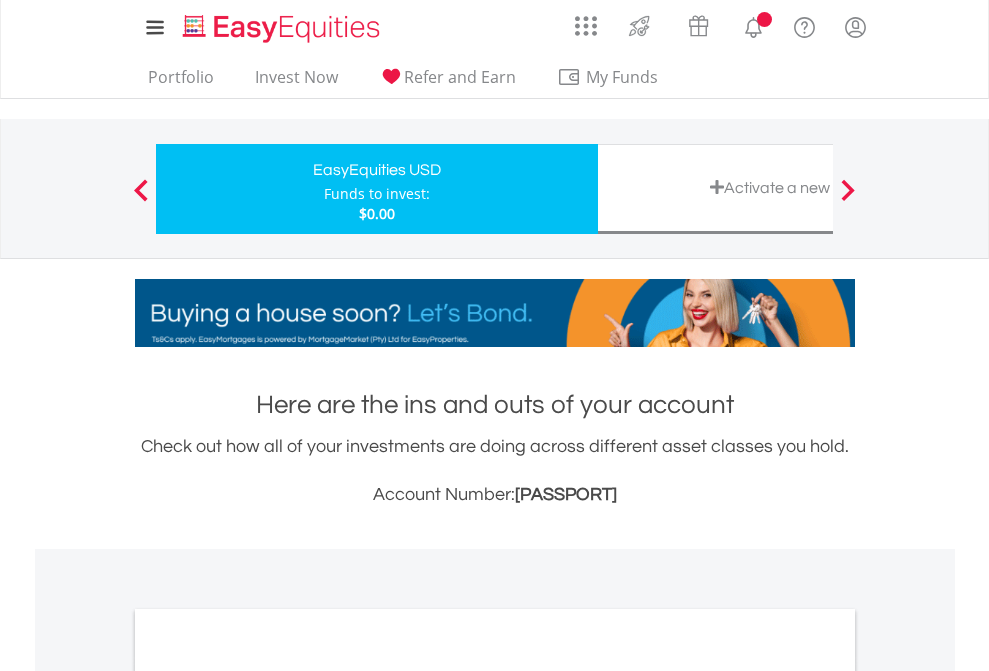 scroll, scrollTop: 1202, scrollLeft: 0, axis: vertical 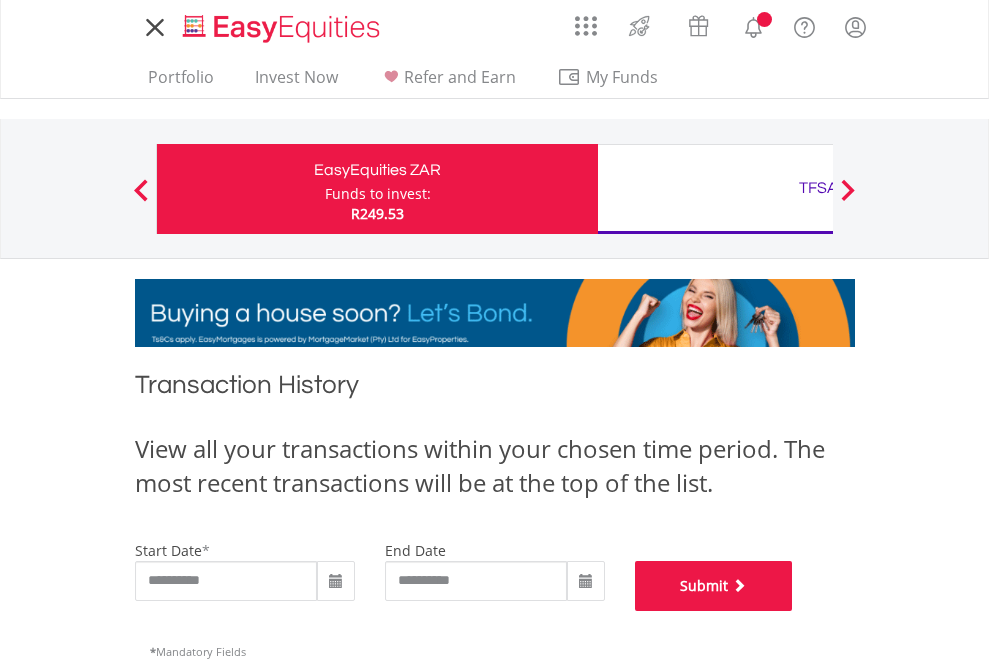 click on "Submit" at bounding box center [714, 586] 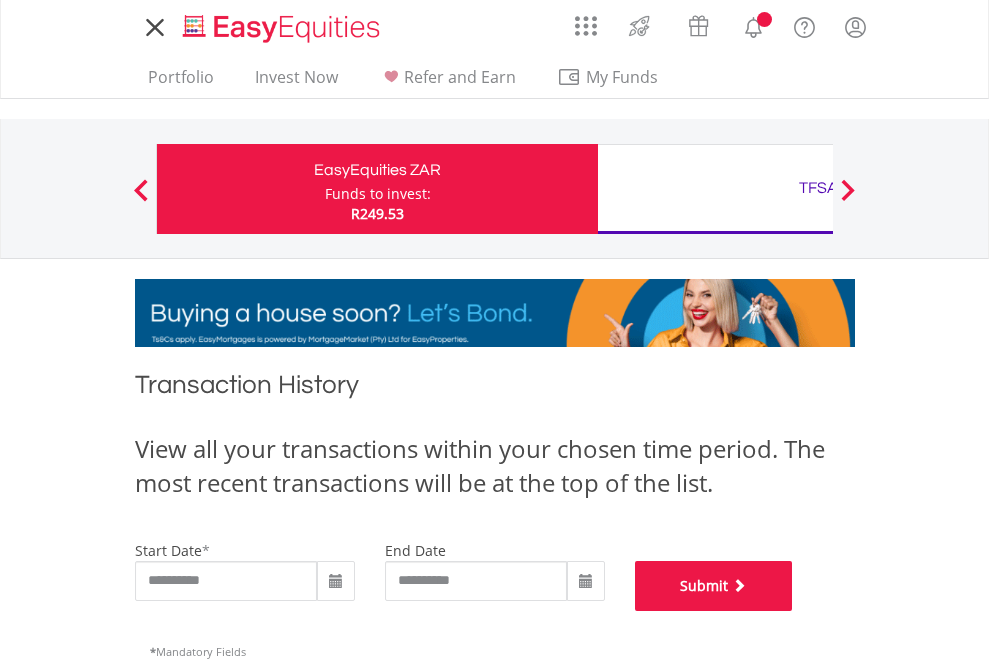 scroll, scrollTop: 811, scrollLeft: 0, axis: vertical 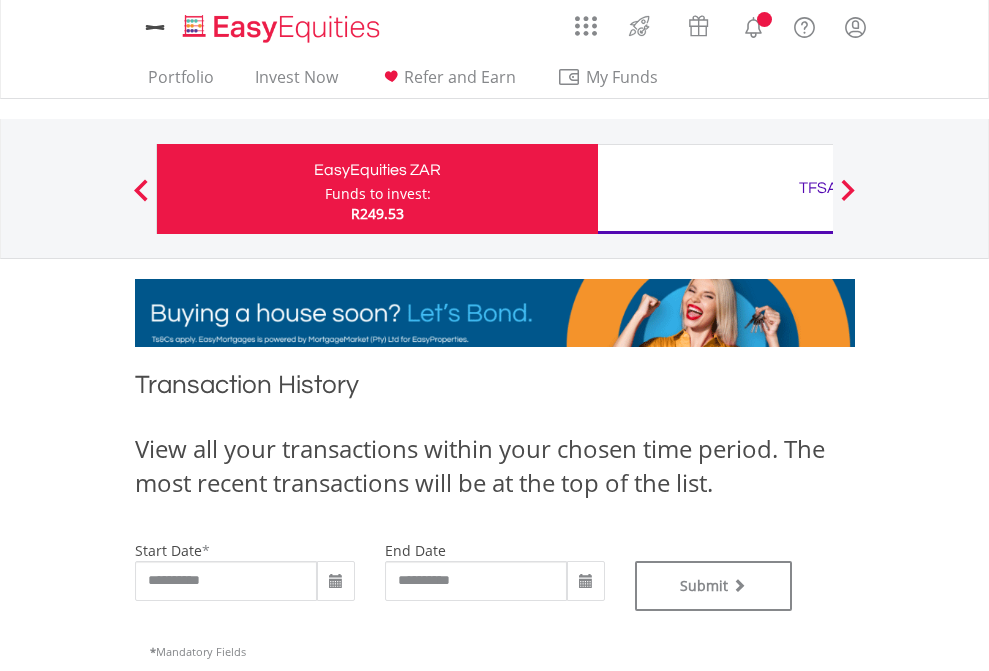 click on "TFSA" at bounding box center (818, 188) 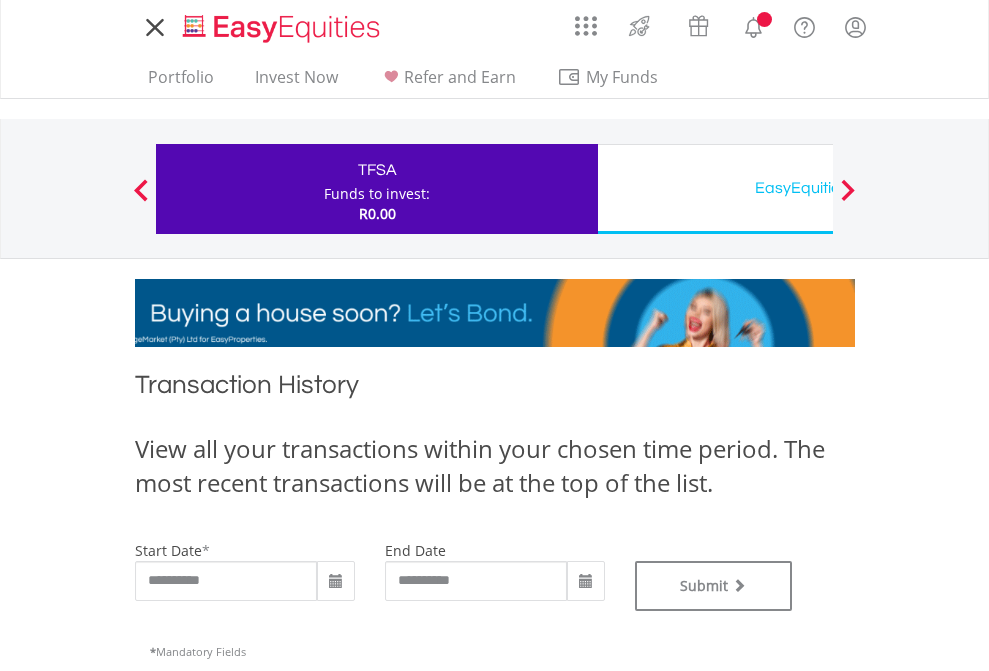 scroll, scrollTop: 0, scrollLeft: 0, axis: both 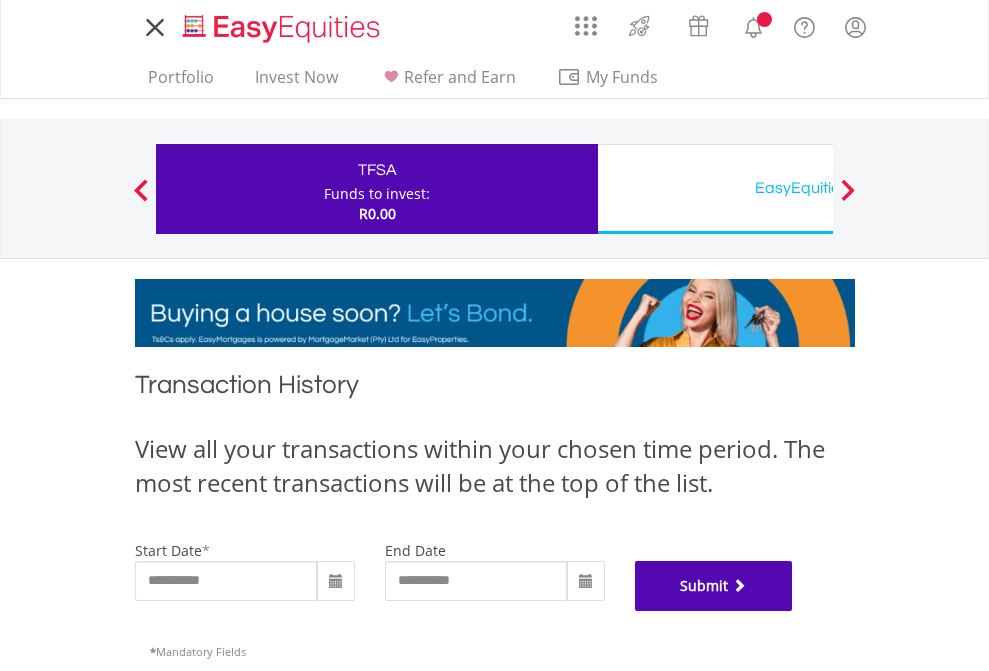 click on "Submit" at bounding box center [714, 586] 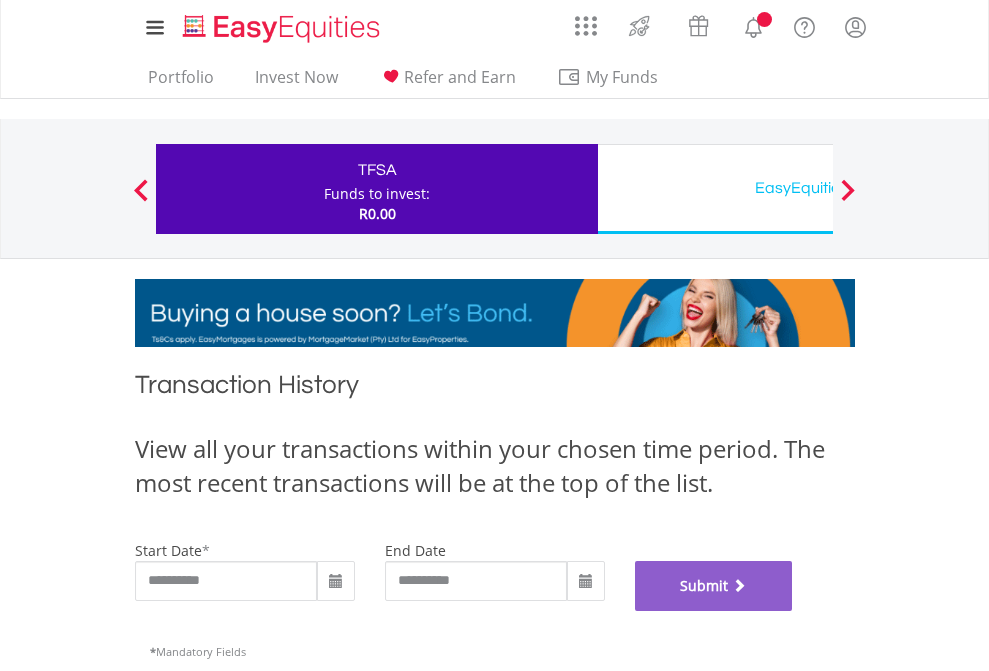 scroll, scrollTop: 811, scrollLeft: 0, axis: vertical 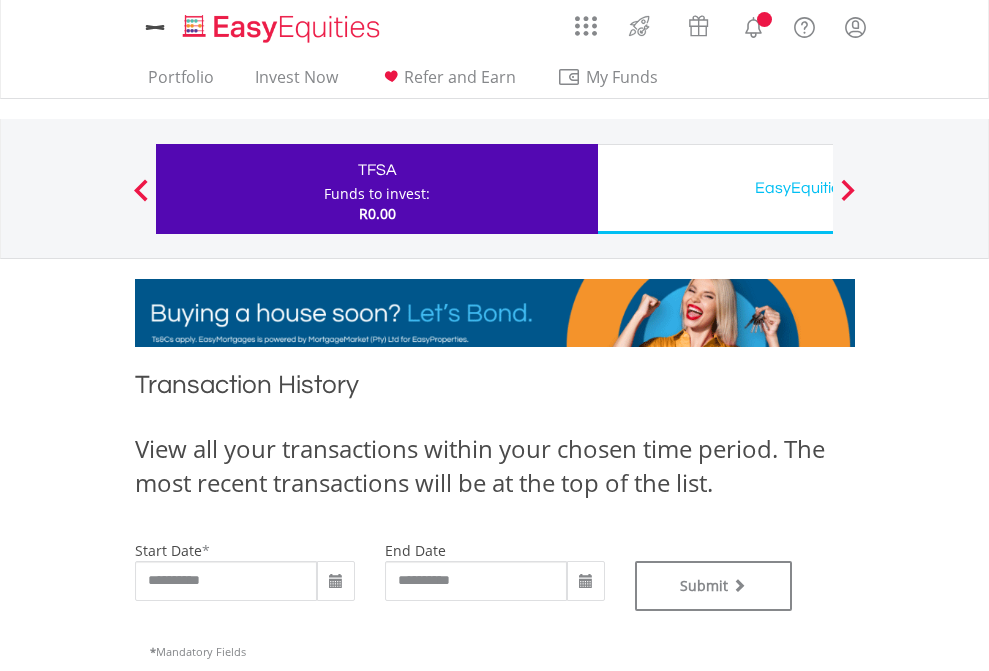 click on "EasyEquities USD" at bounding box center [818, 188] 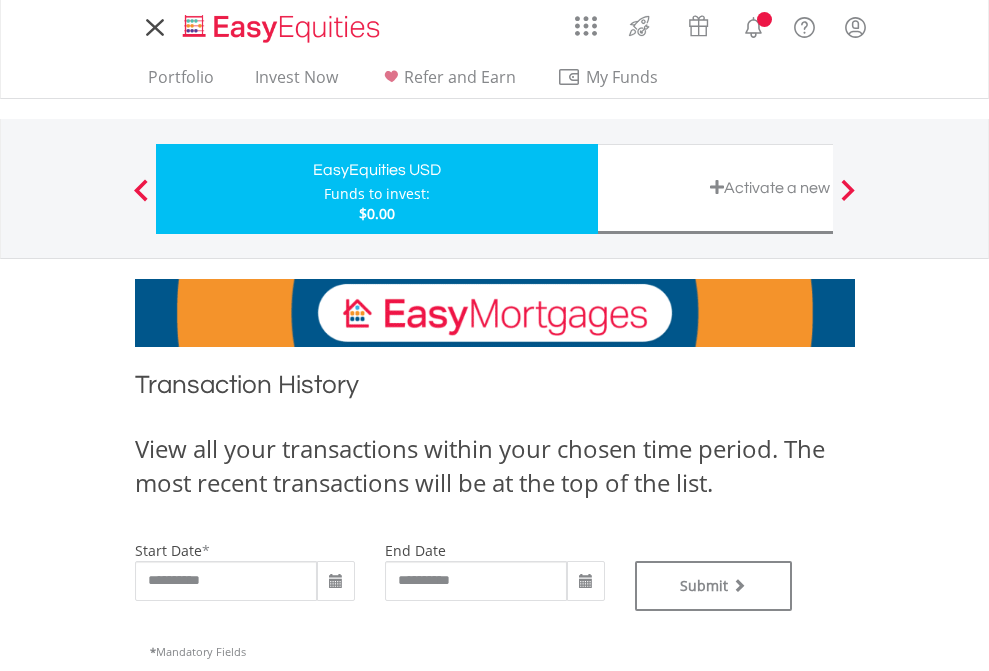 scroll, scrollTop: 0, scrollLeft: 0, axis: both 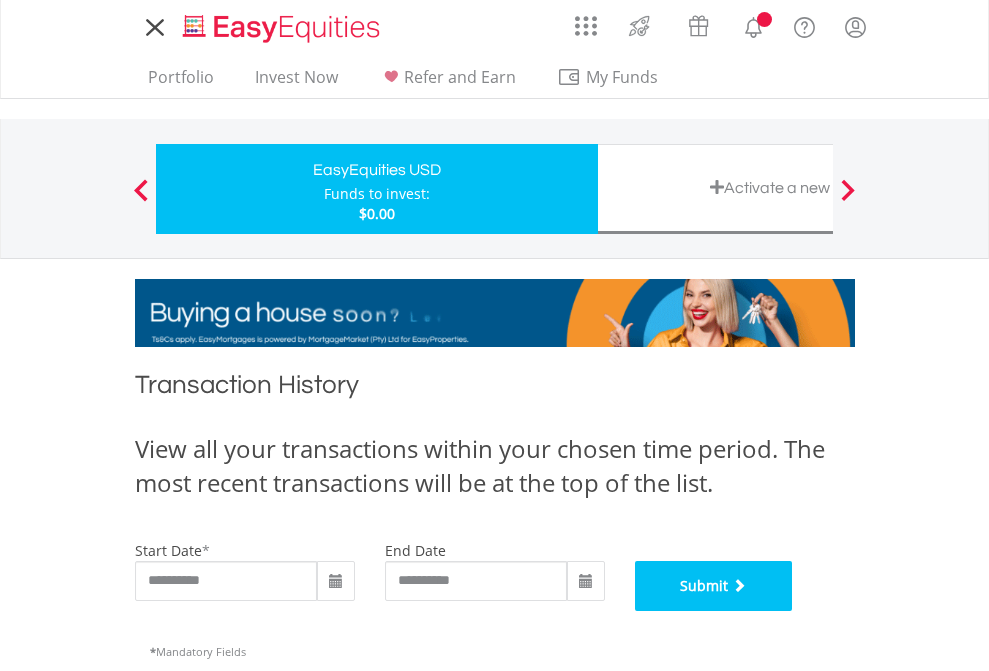 click on "Submit" at bounding box center (714, 586) 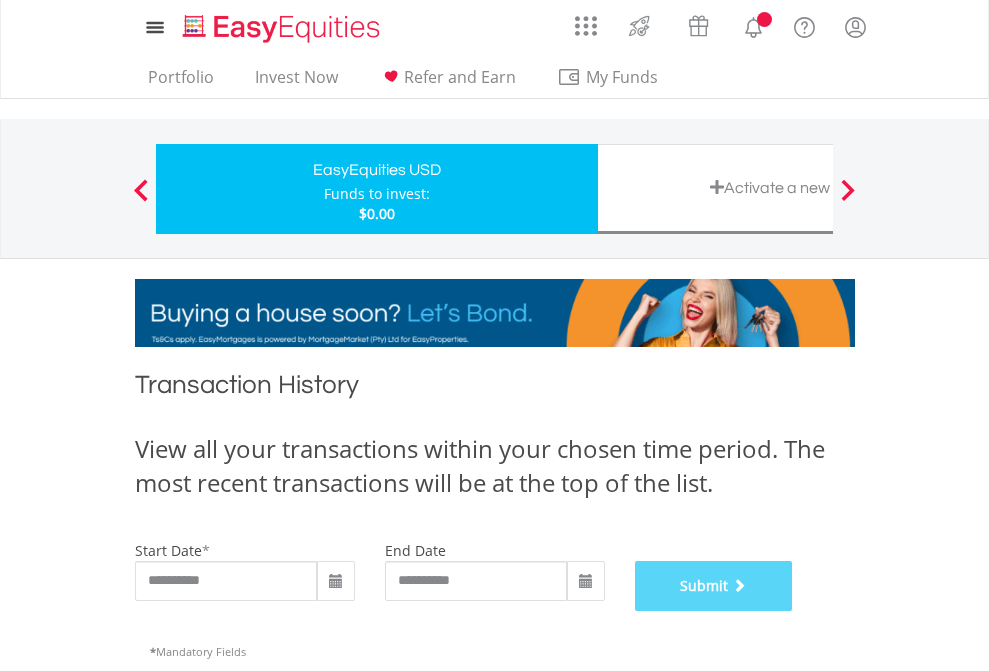 scroll, scrollTop: 811, scrollLeft: 0, axis: vertical 